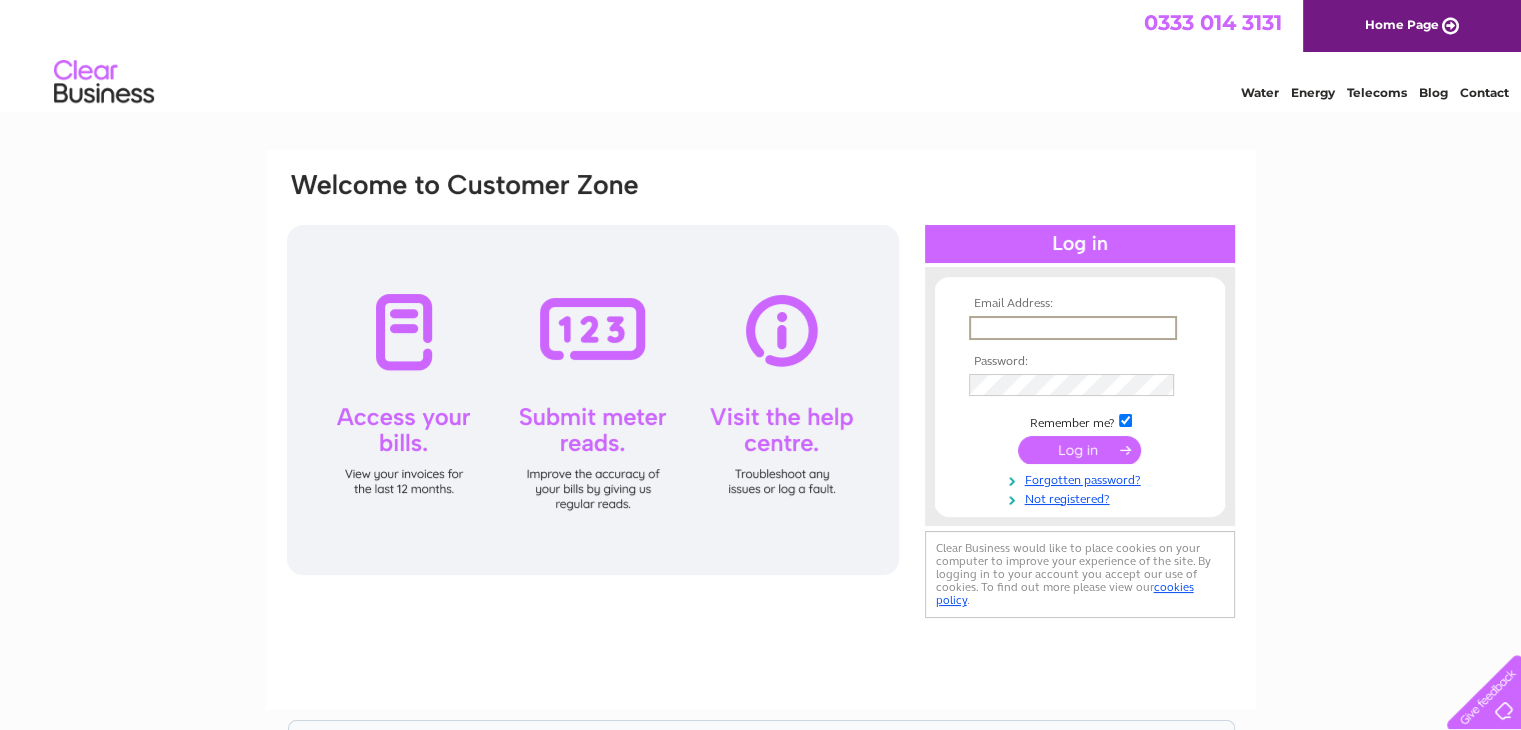 scroll, scrollTop: 0, scrollLeft: 0, axis: both 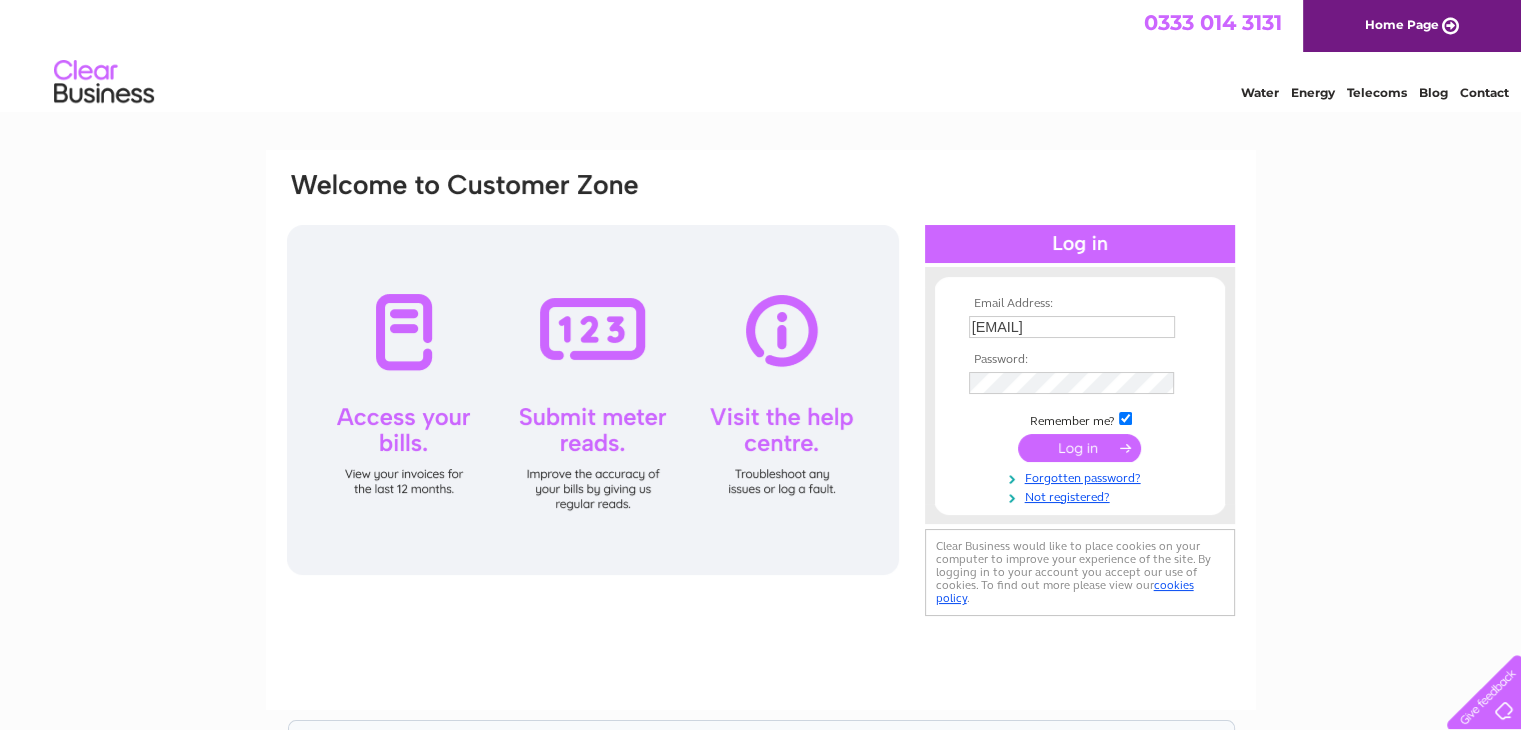 click at bounding box center [1079, 448] 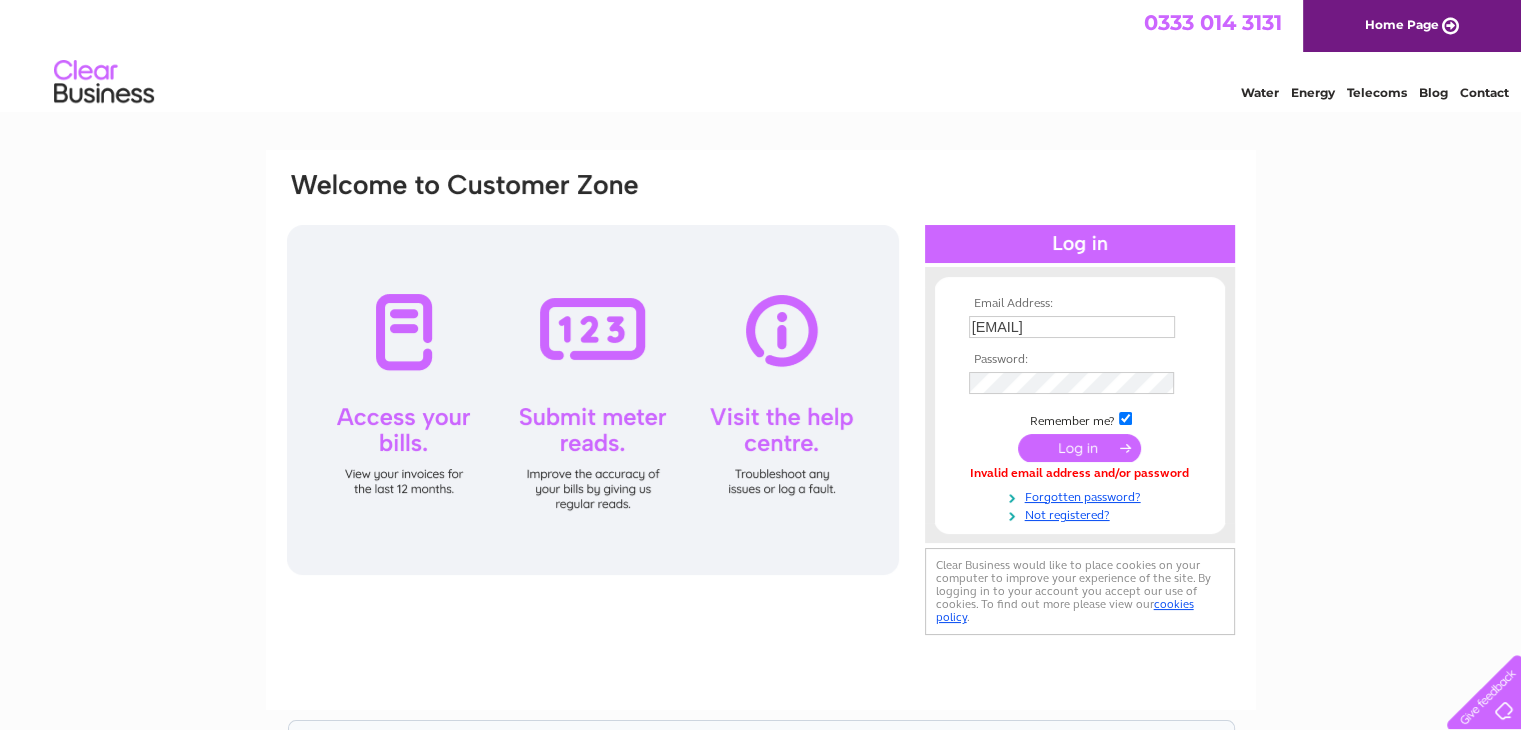 scroll, scrollTop: 0, scrollLeft: 0, axis: both 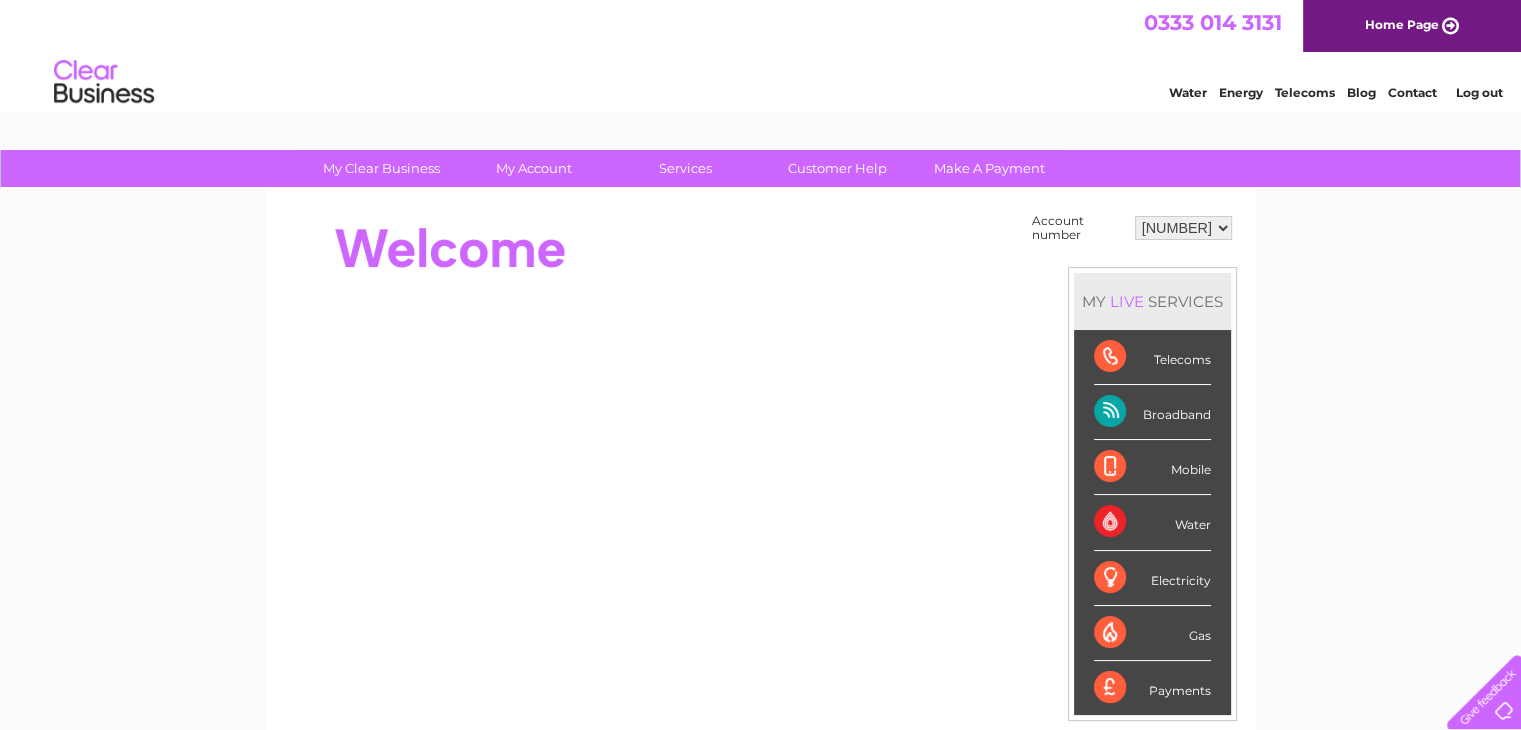 click on "Water" at bounding box center (1152, 522) 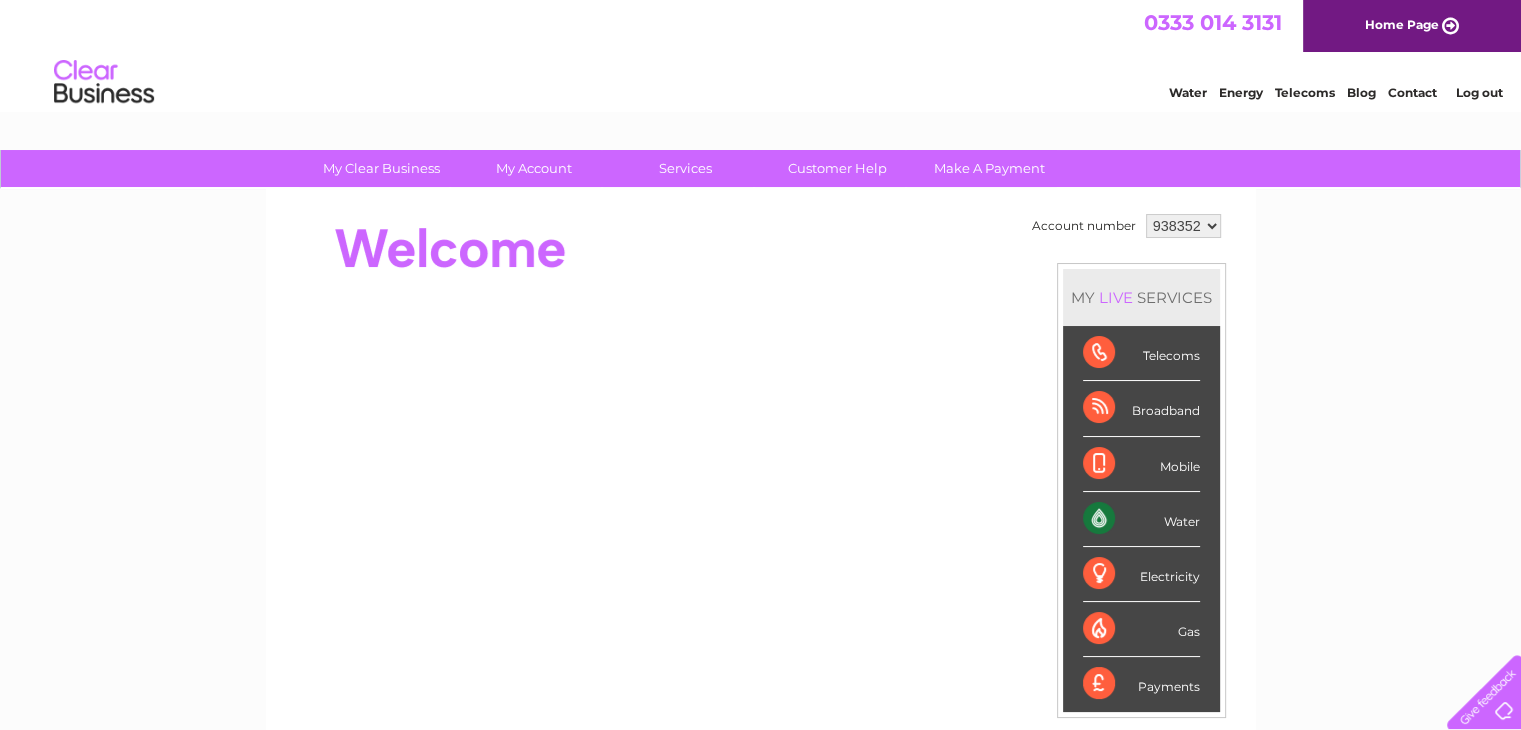 scroll, scrollTop: 0, scrollLeft: 0, axis: both 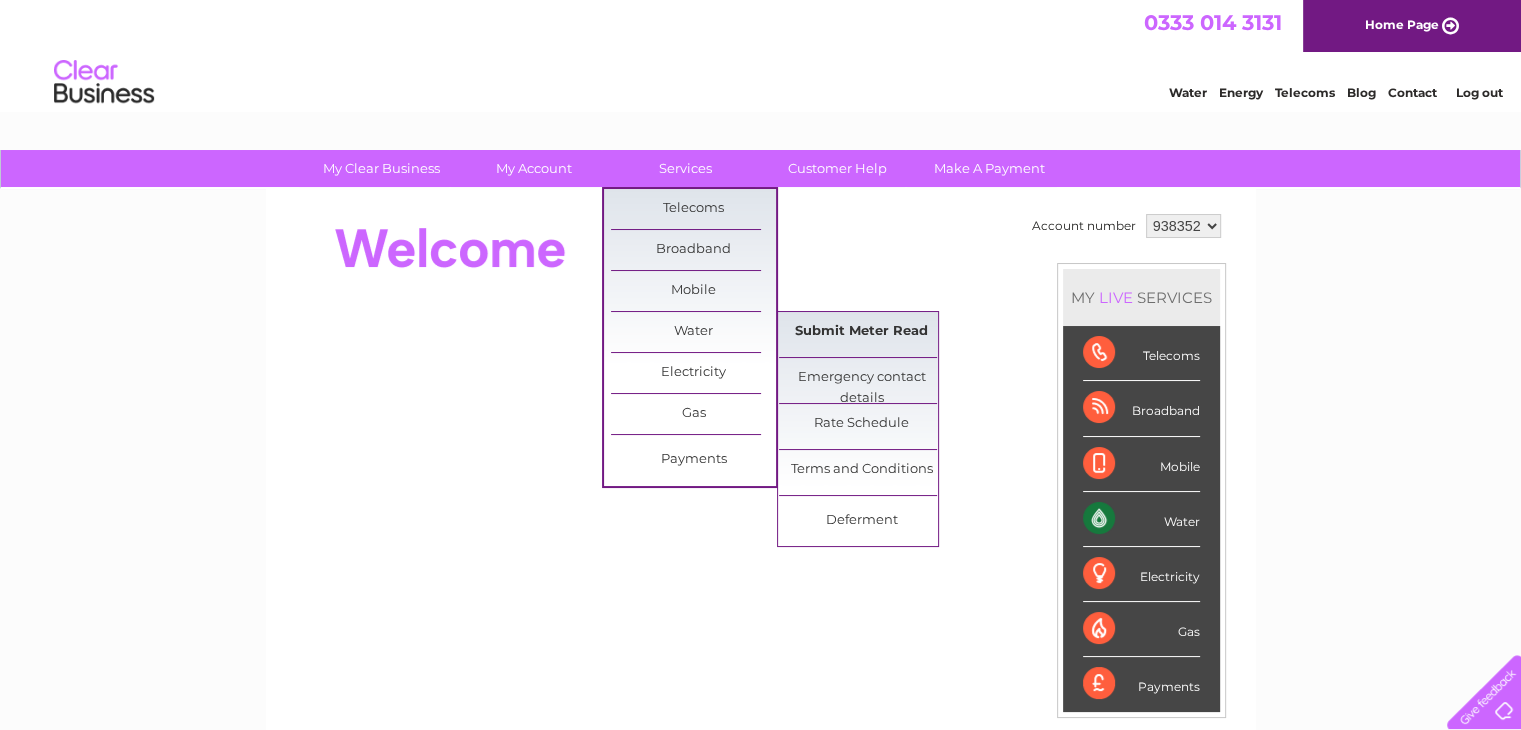 click on "Submit Meter Read" at bounding box center [861, 332] 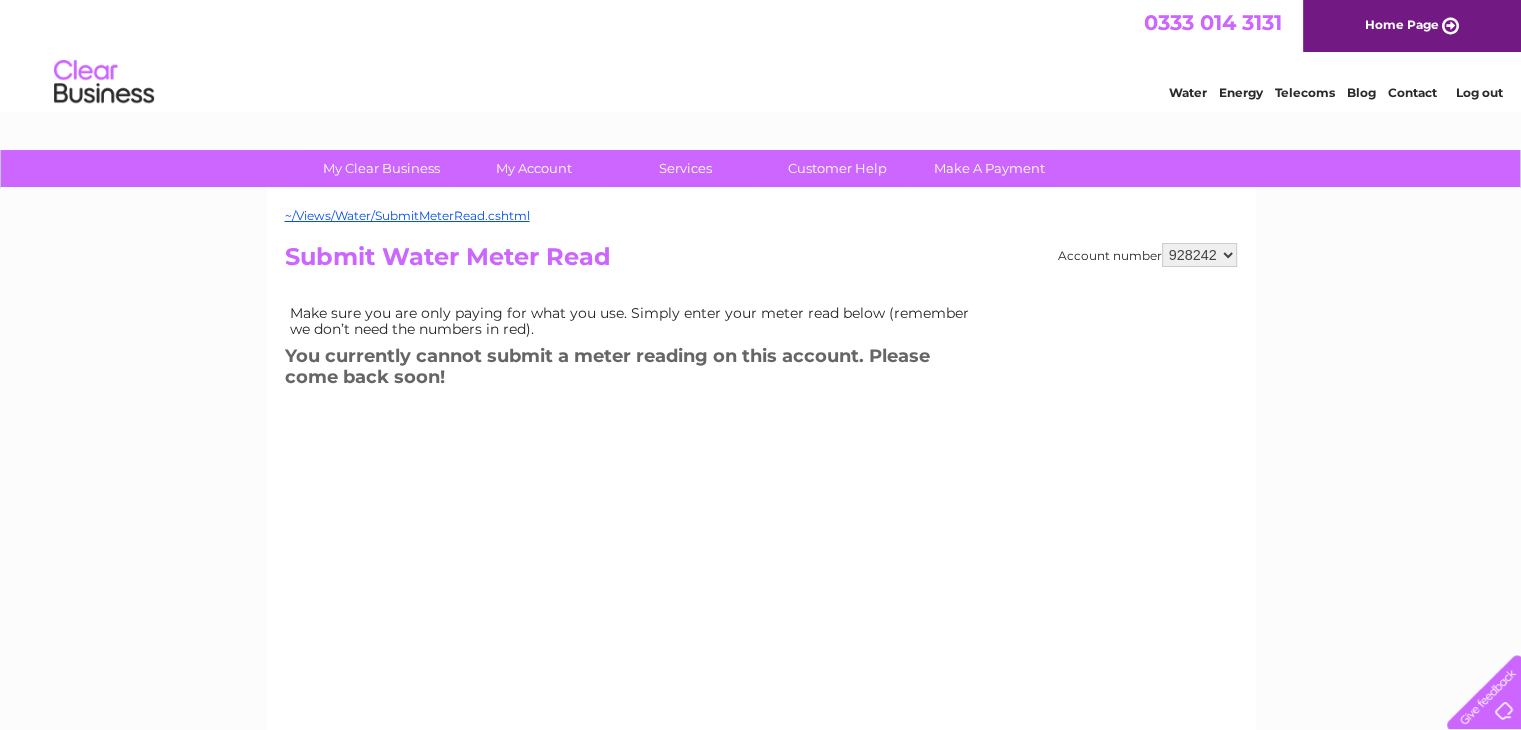 scroll, scrollTop: 0, scrollLeft: 0, axis: both 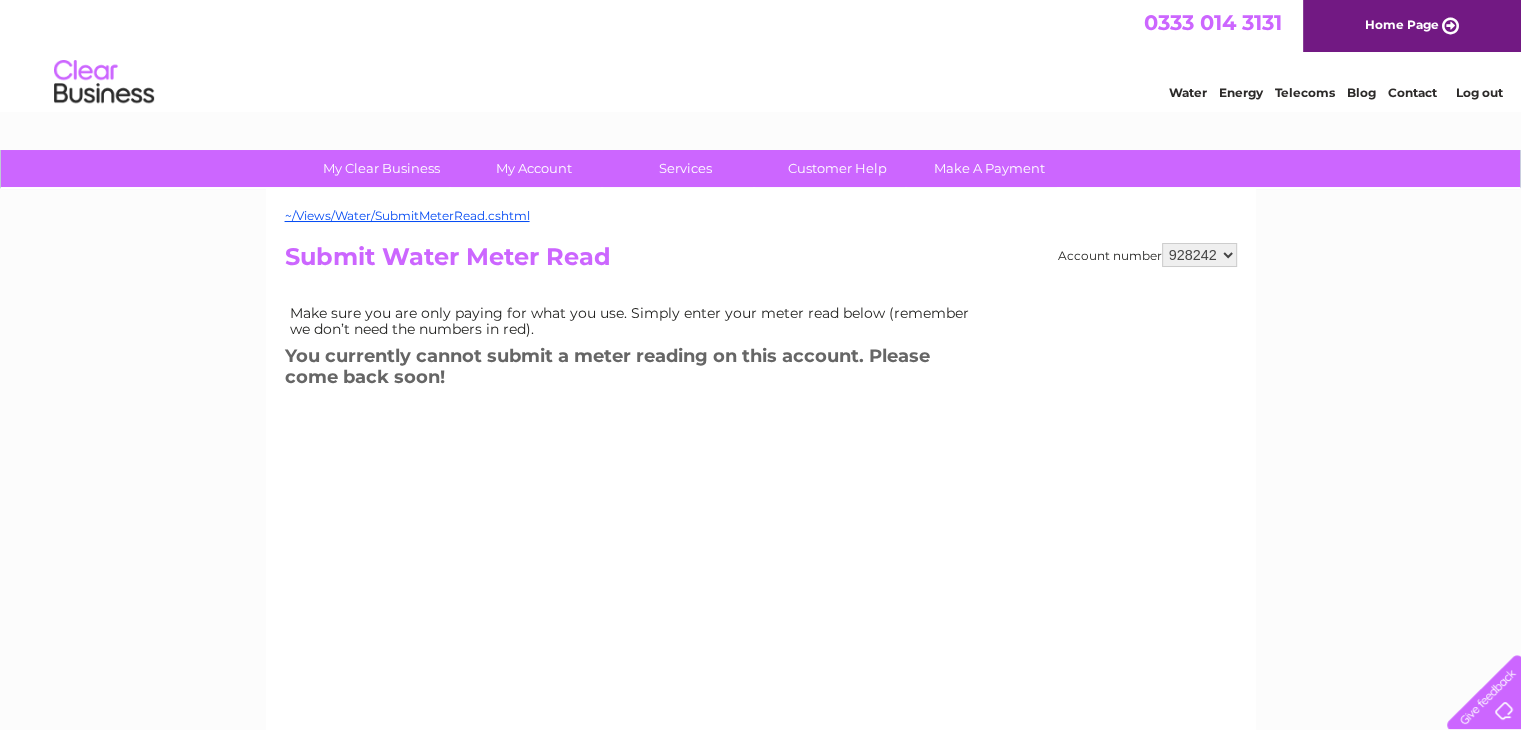 click on "928242
938352" at bounding box center [1199, 255] 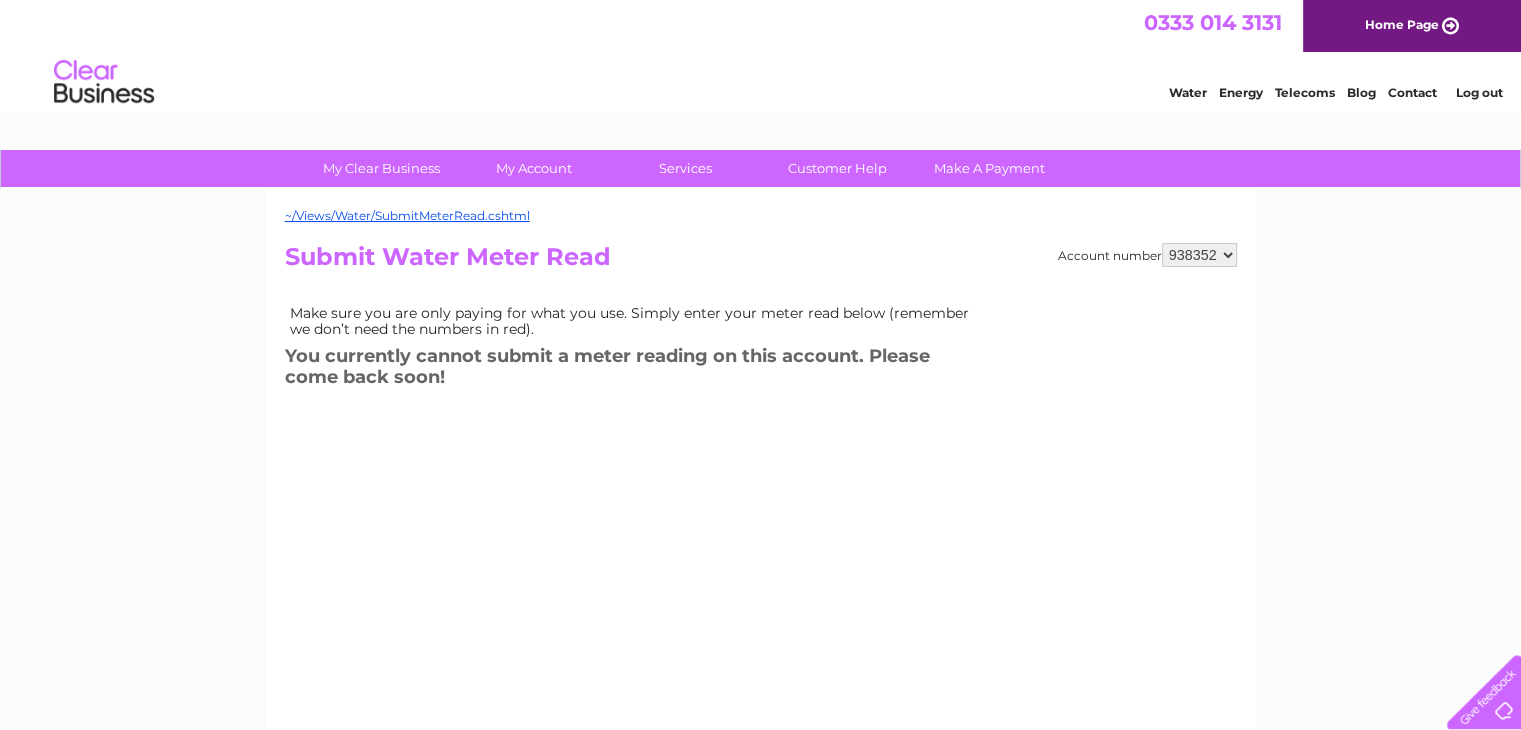click on "928242
938352" at bounding box center [1199, 255] 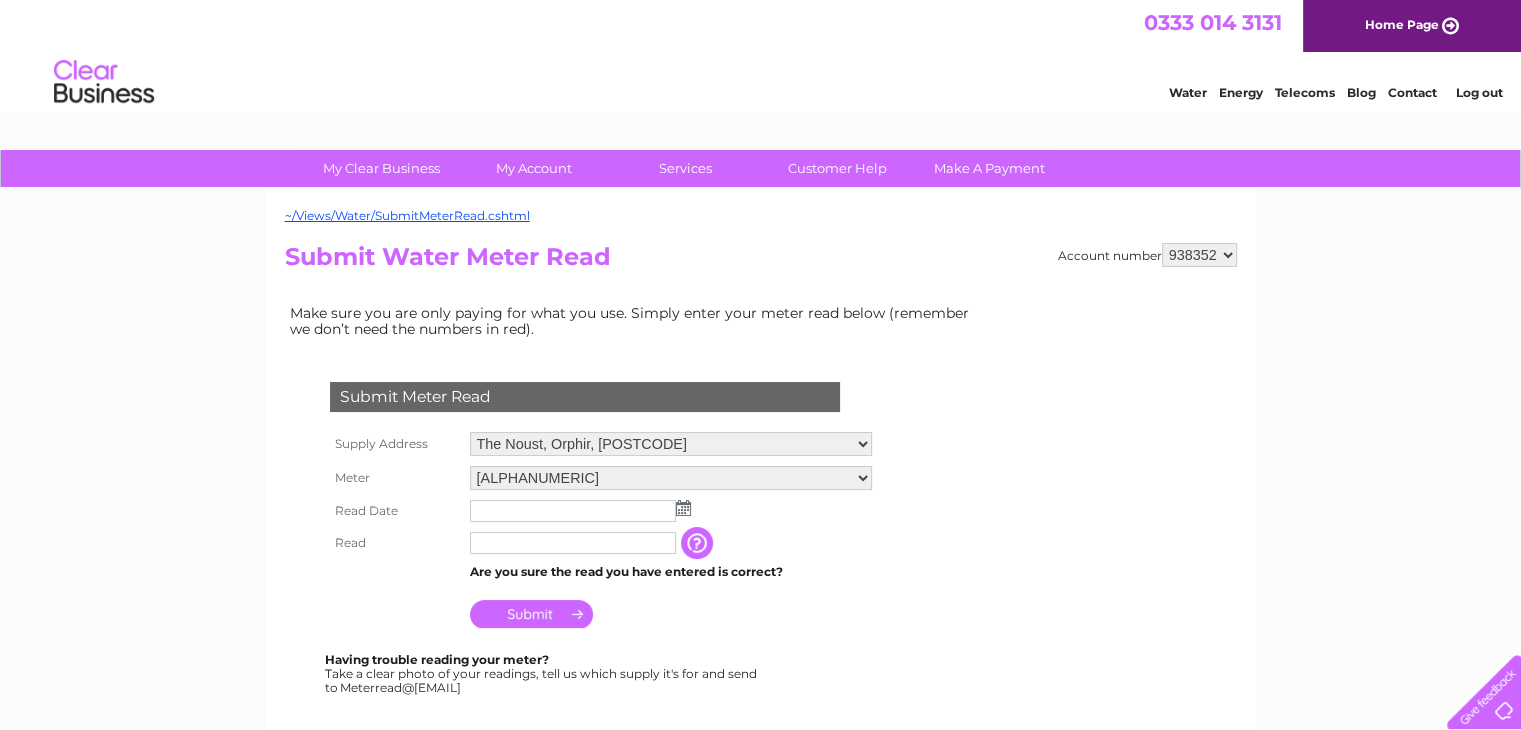 scroll, scrollTop: 0, scrollLeft: 0, axis: both 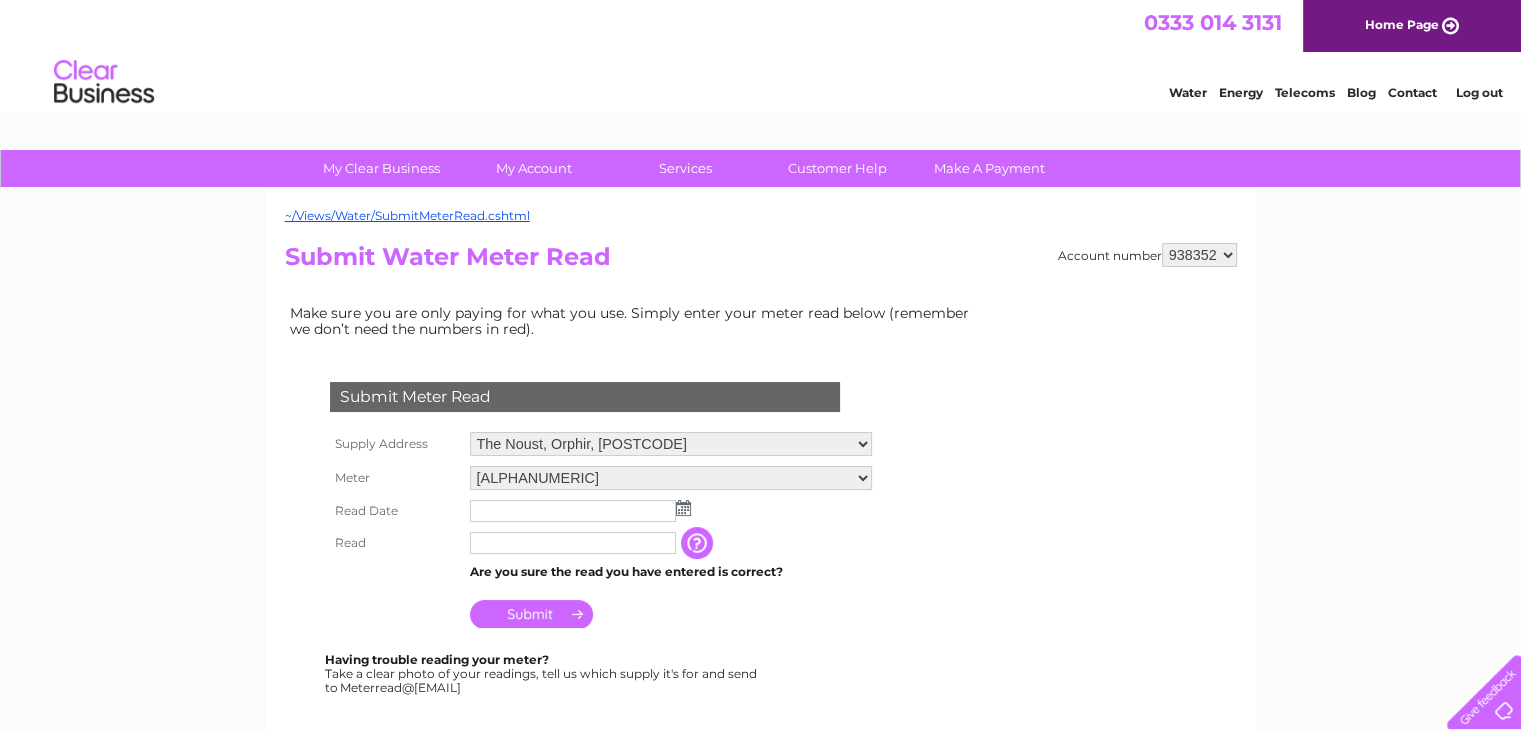 click at bounding box center (683, 508) 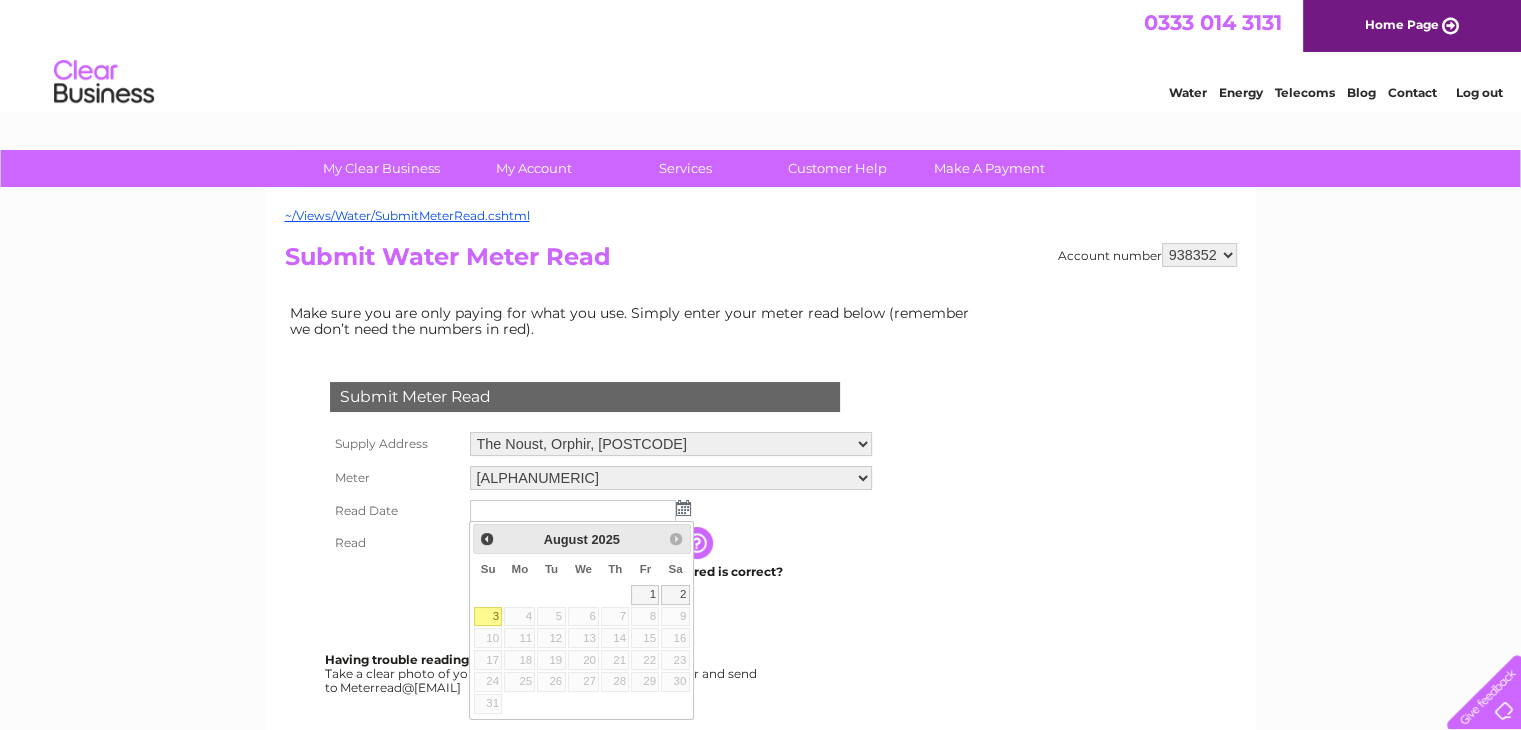 click on "3" at bounding box center [488, 617] 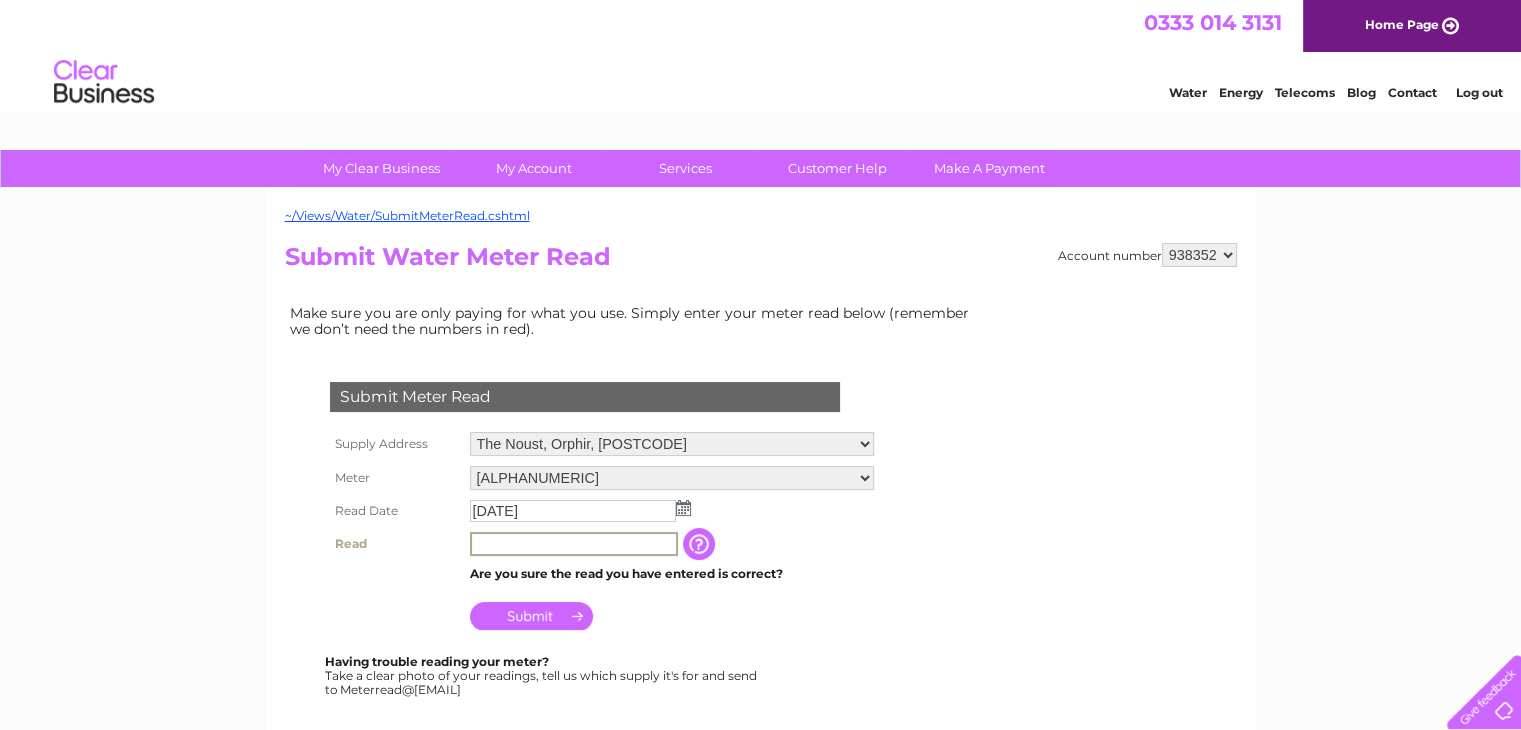 click at bounding box center (574, 544) 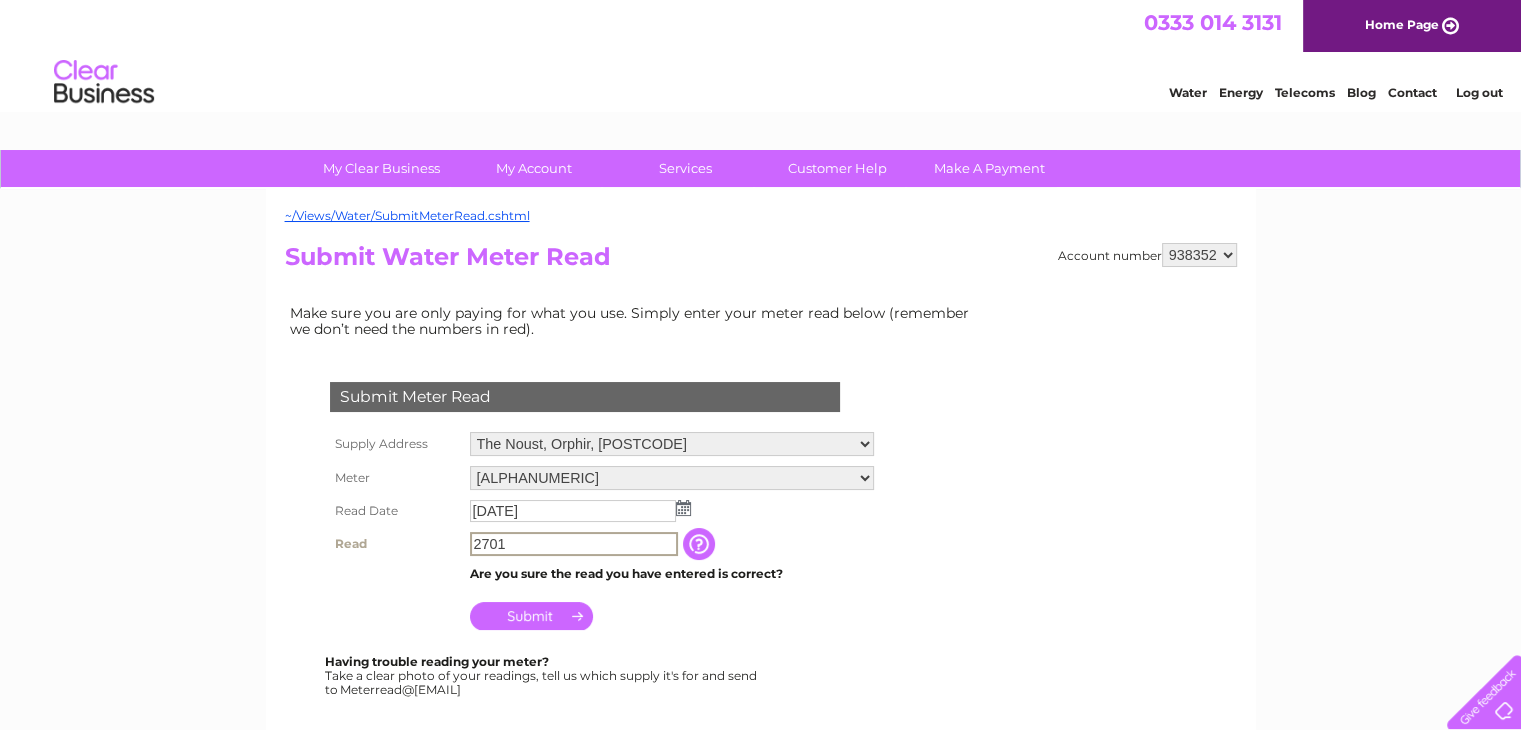 type on "2701" 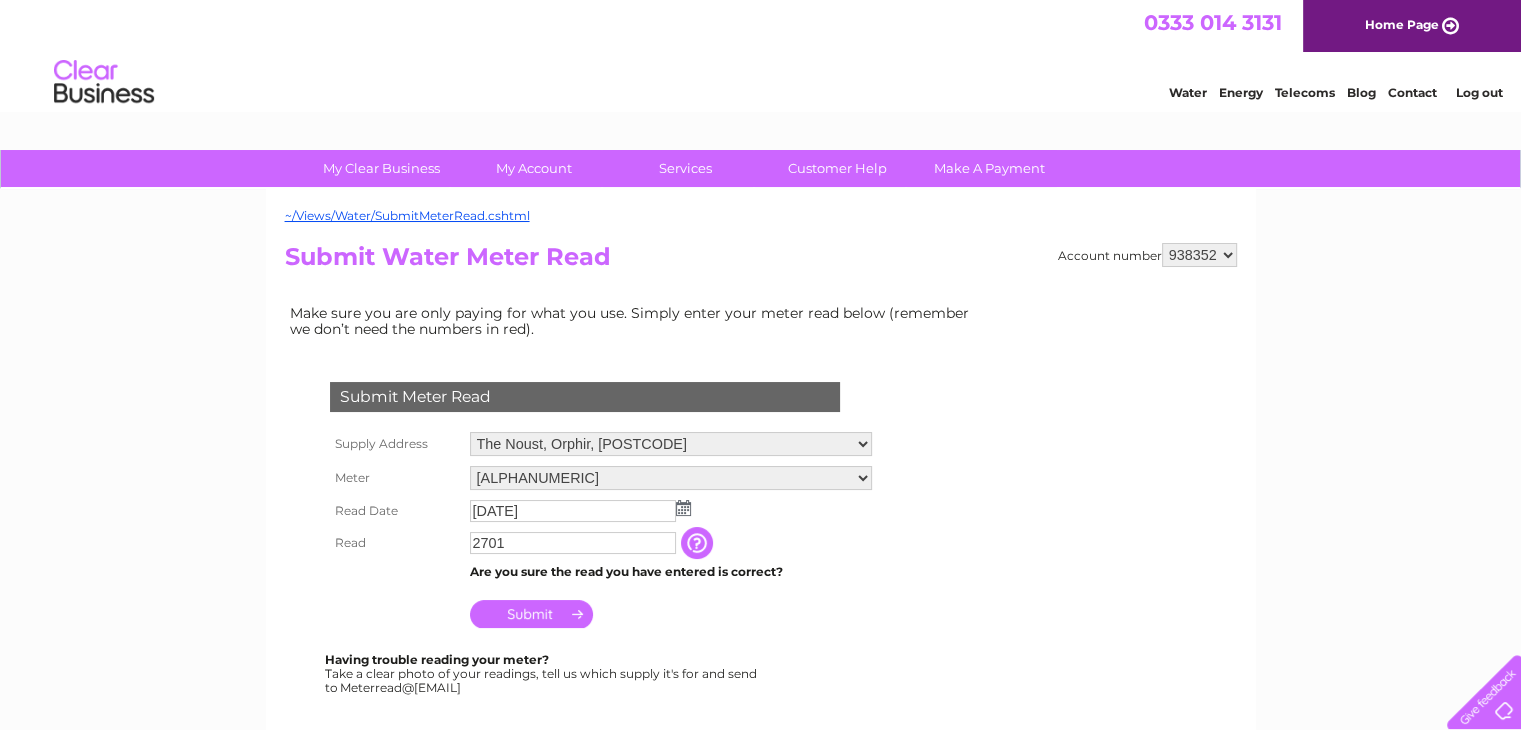 click on "Submit" at bounding box center [531, 614] 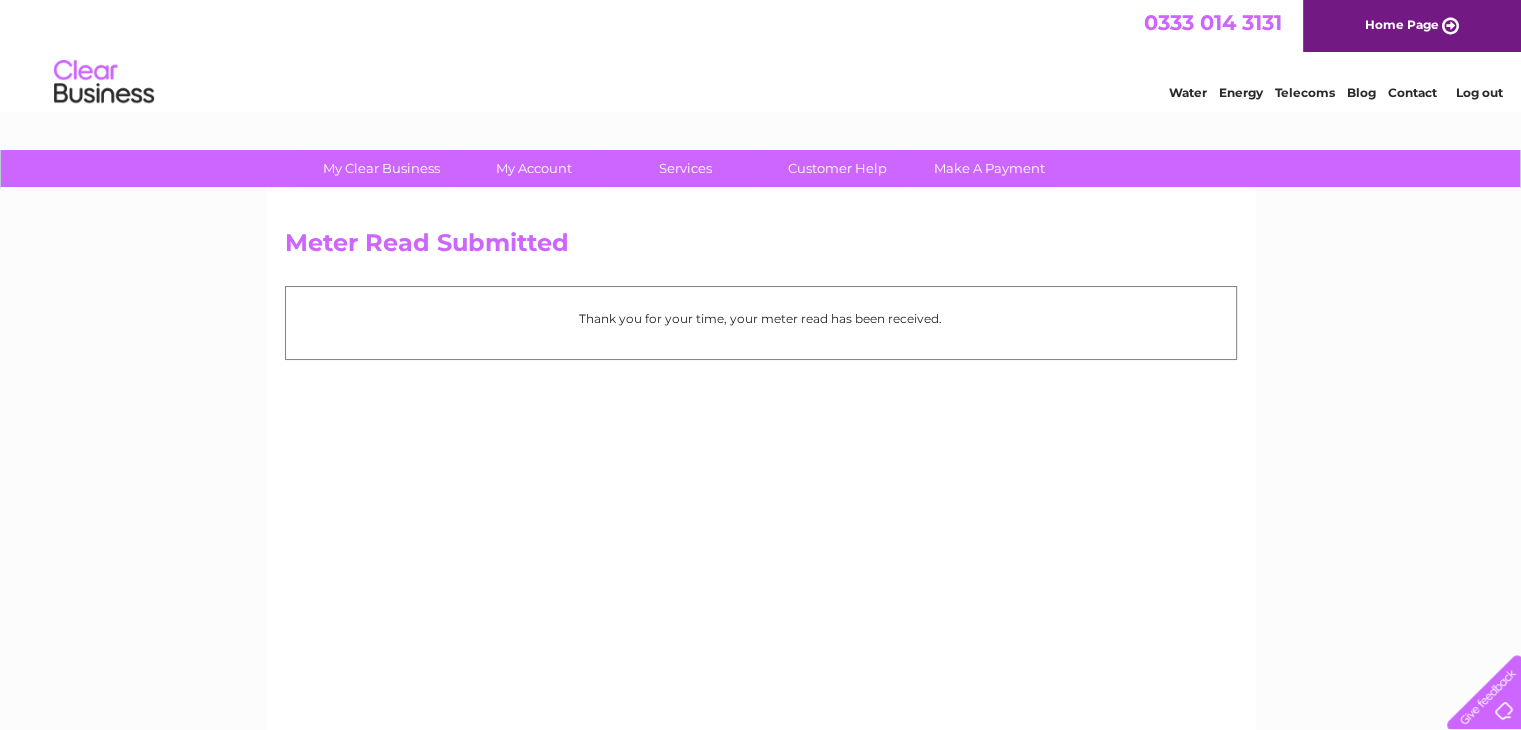 scroll, scrollTop: 0, scrollLeft: 0, axis: both 